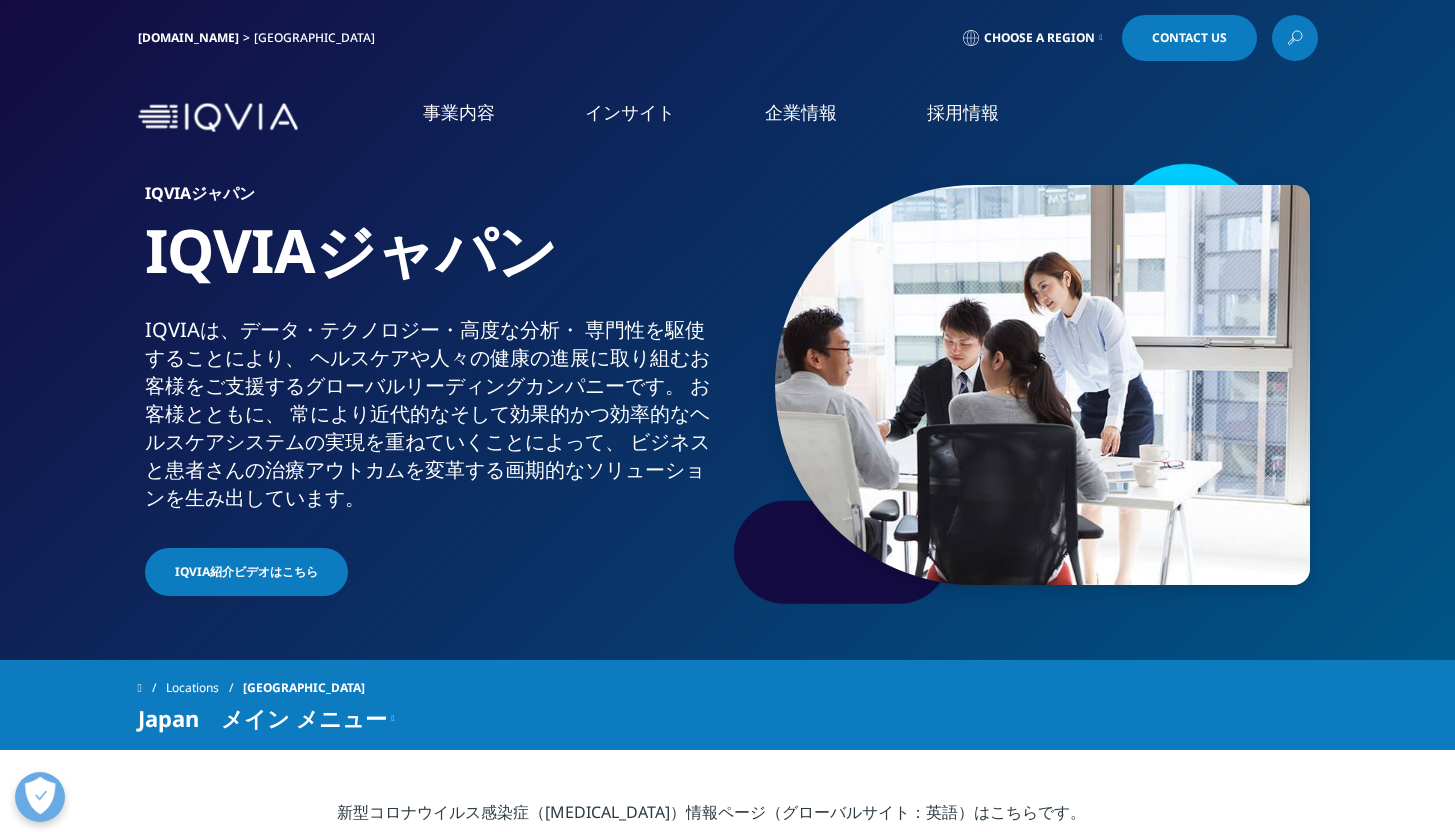 scroll, scrollTop: 0, scrollLeft: 0, axis: both 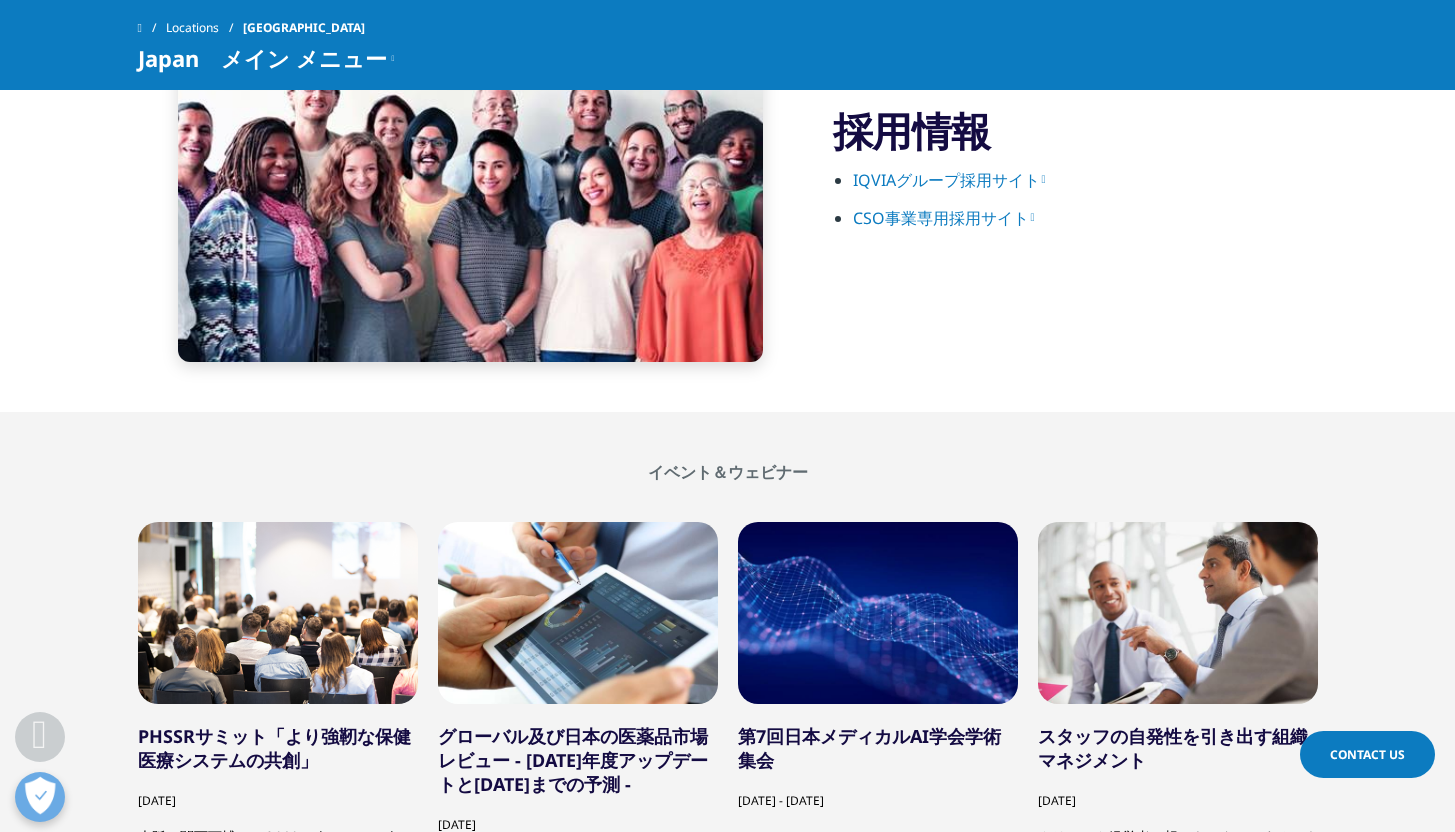 click on "IQVIAグループ採用サイト" at bounding box center [949, 180] 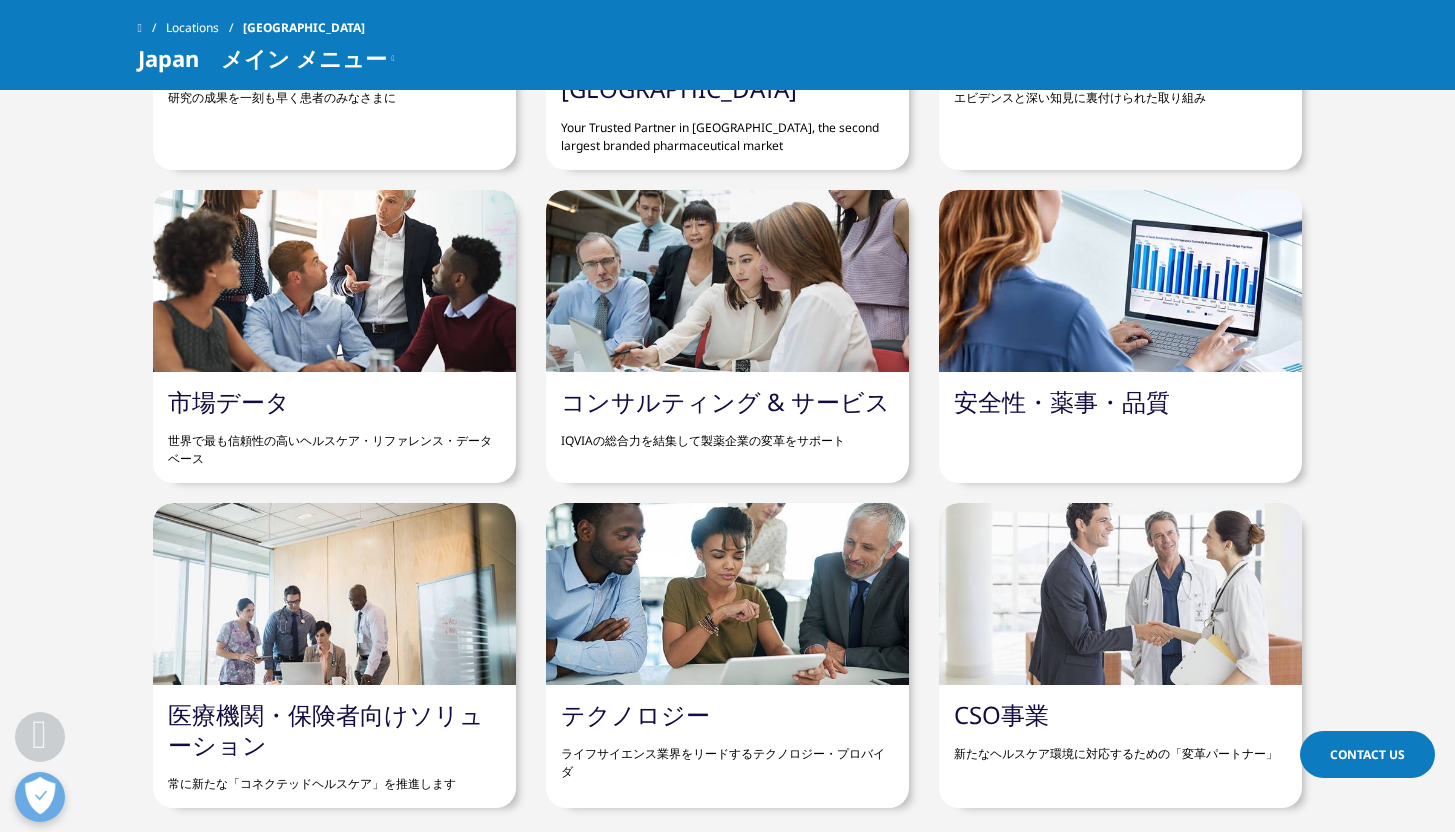 scroll, scrollTop: 1841, scrollLeft: 0, axis: vertical 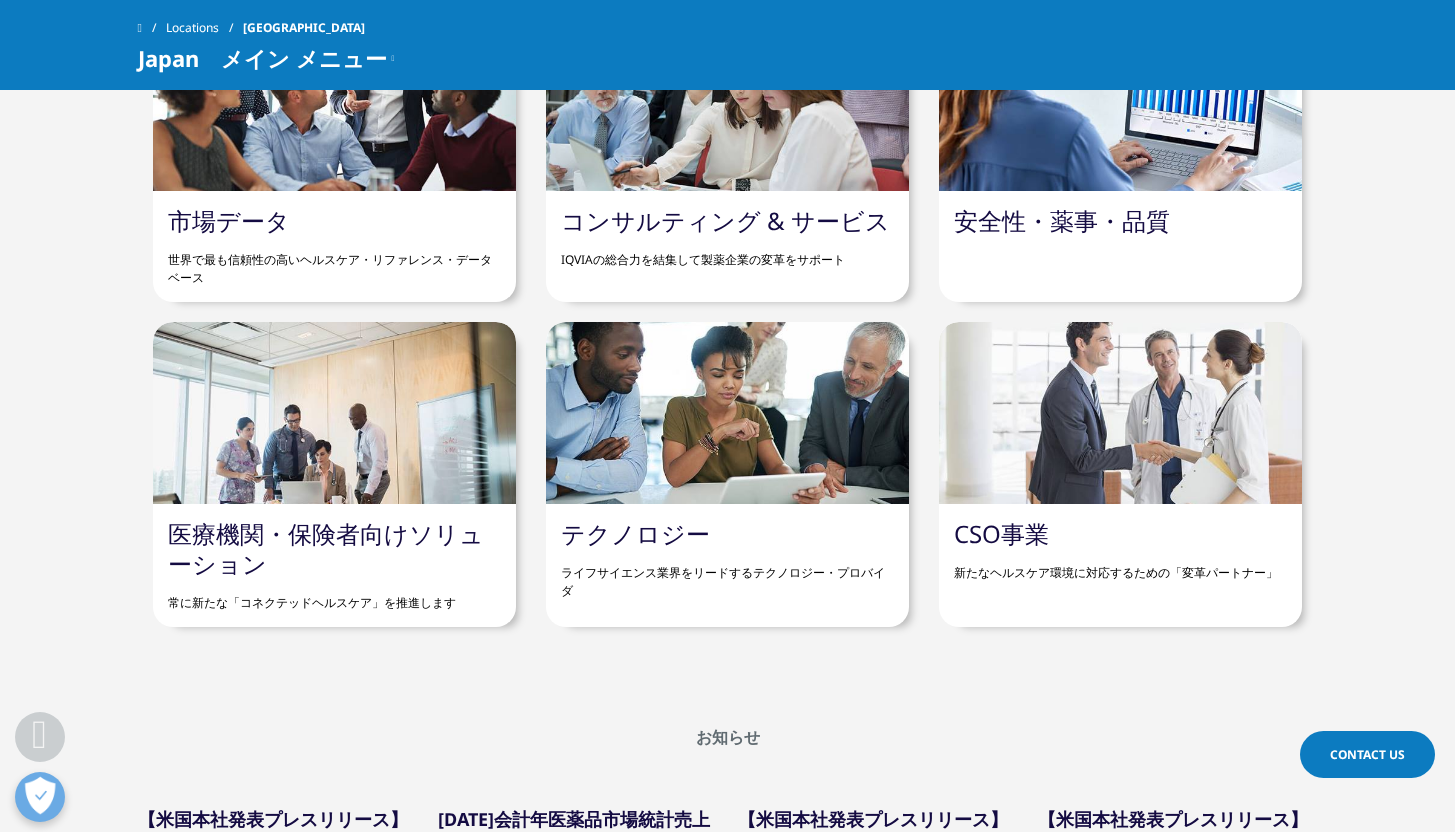 click at bounding box center (727, 413) 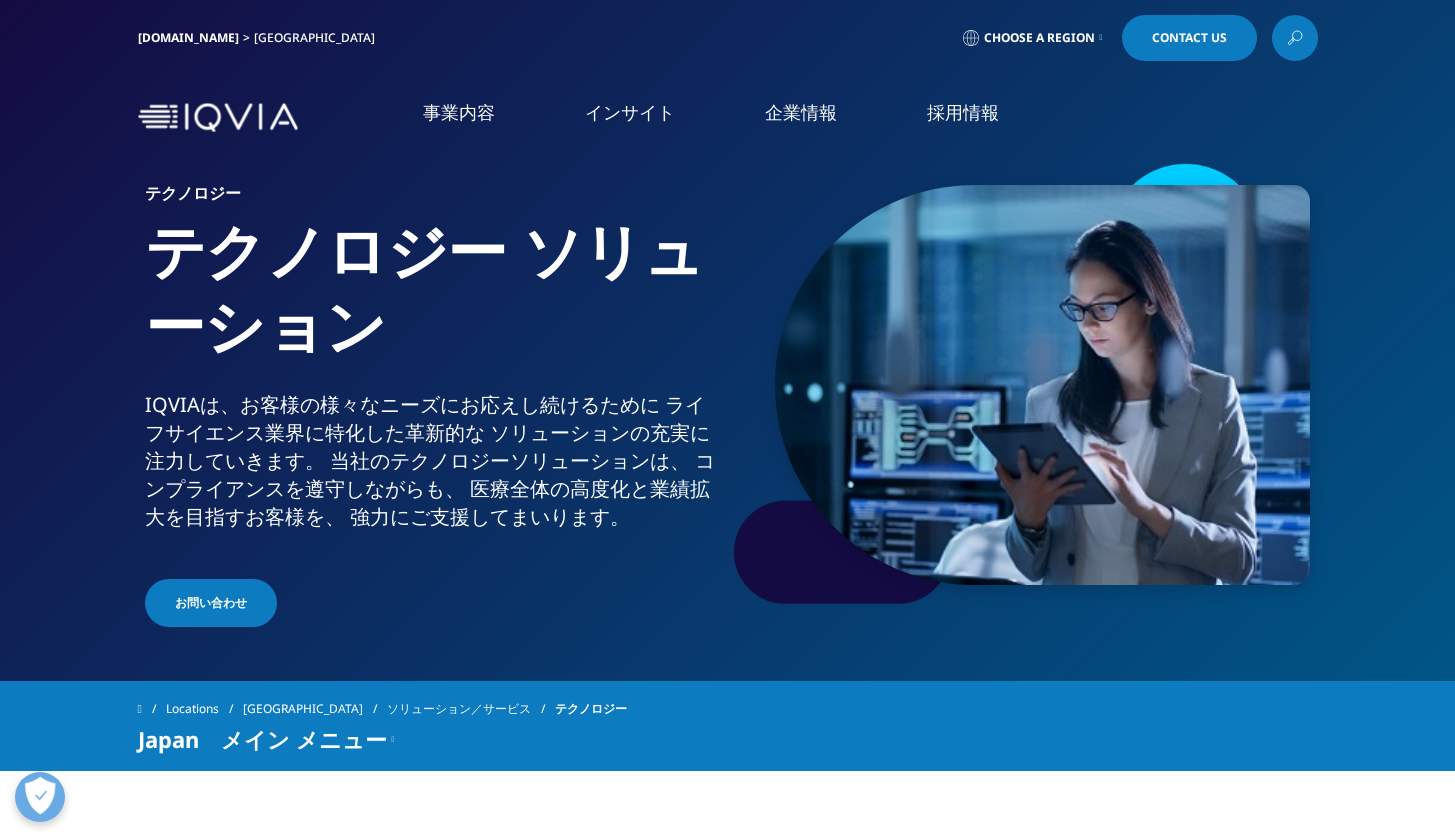 scroll, scrollTop: 0, scrollLeft: 0, axis: both 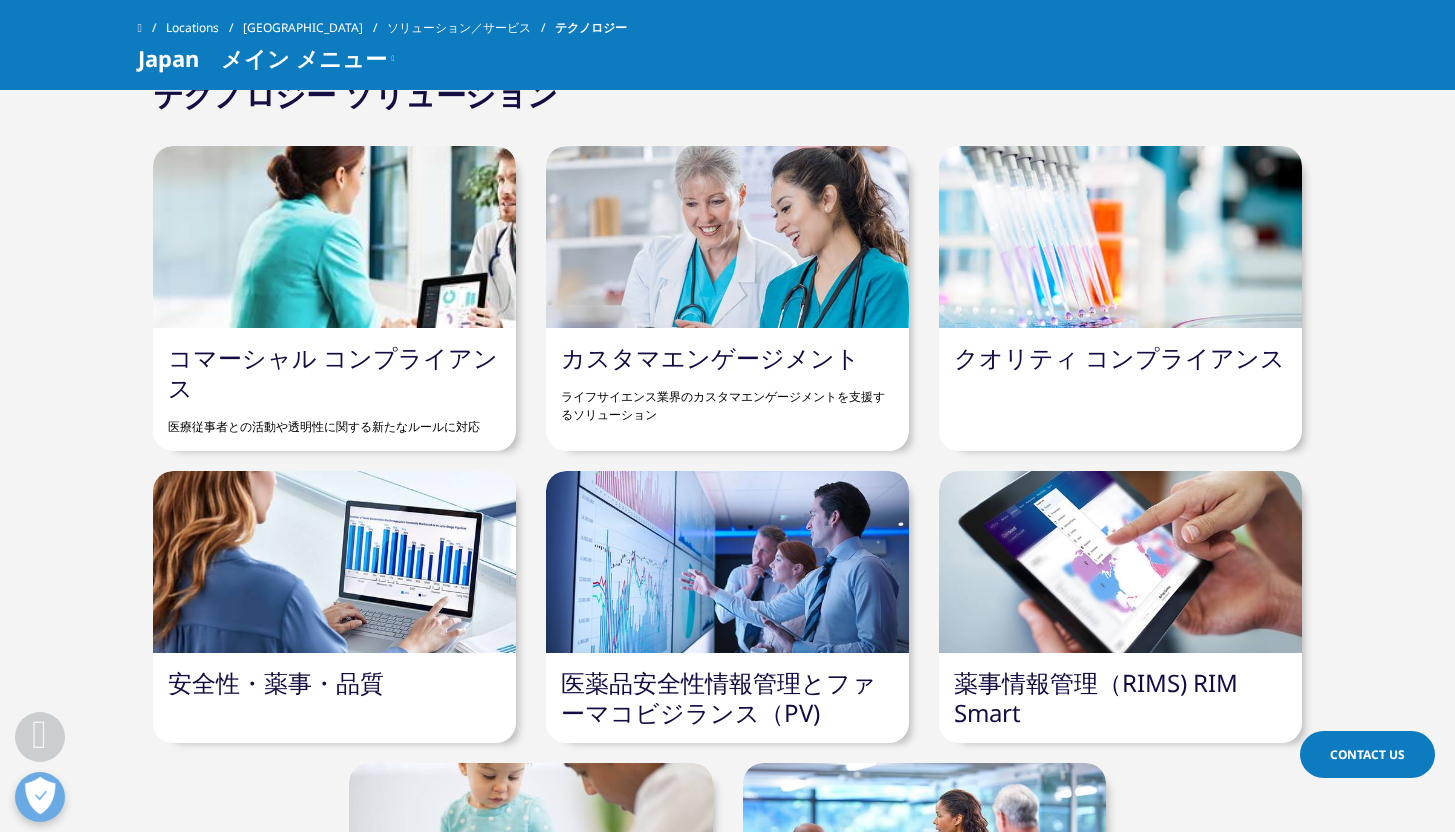 click on "カスタマエンゲージメント
ライフサイエンス業界のカスタマエンゲージメントを支援するソリューション" at bounding box center (727, 383) 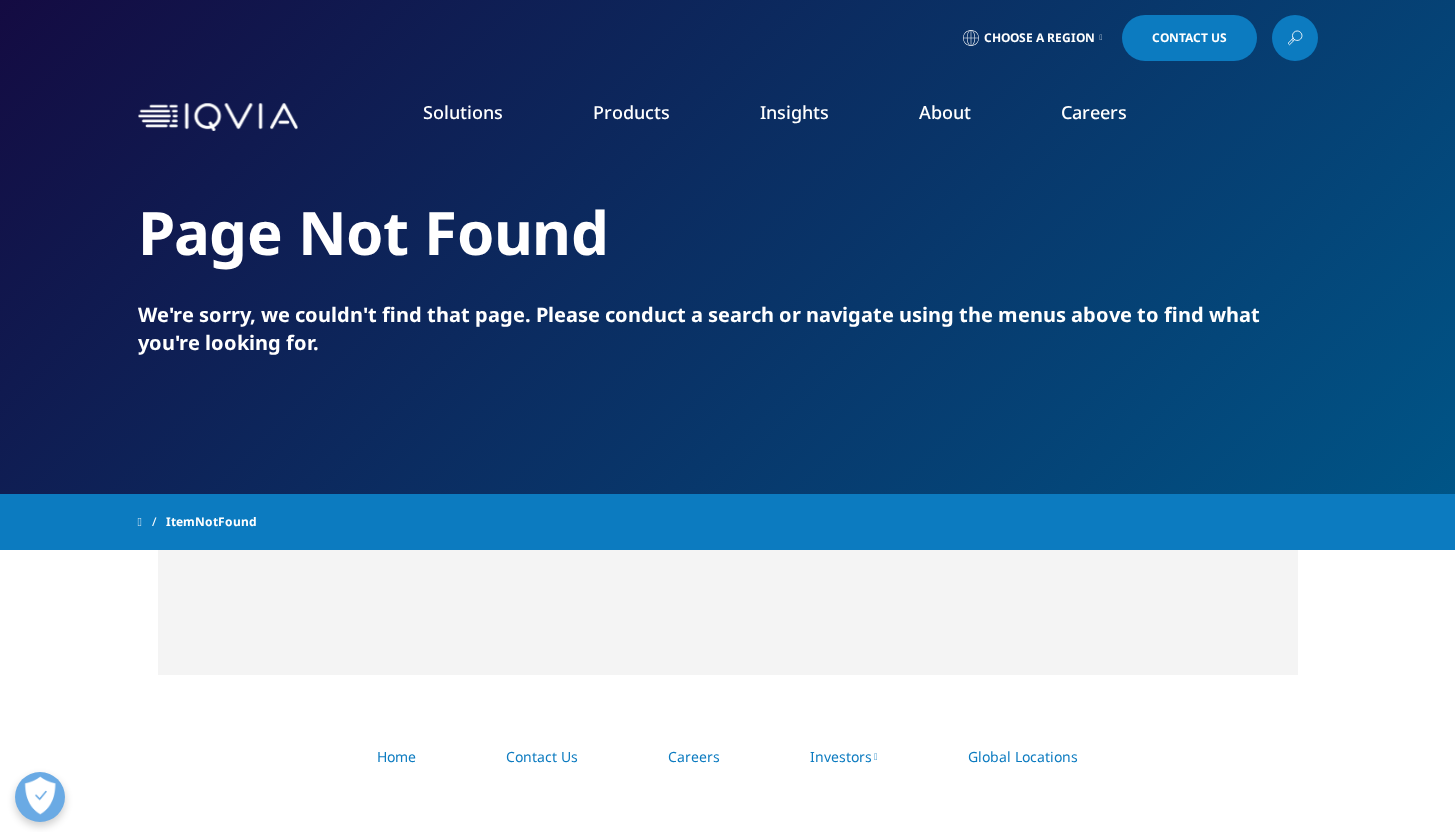 scroll, scrollTop: 0, scrollLeft: 0, axis: both 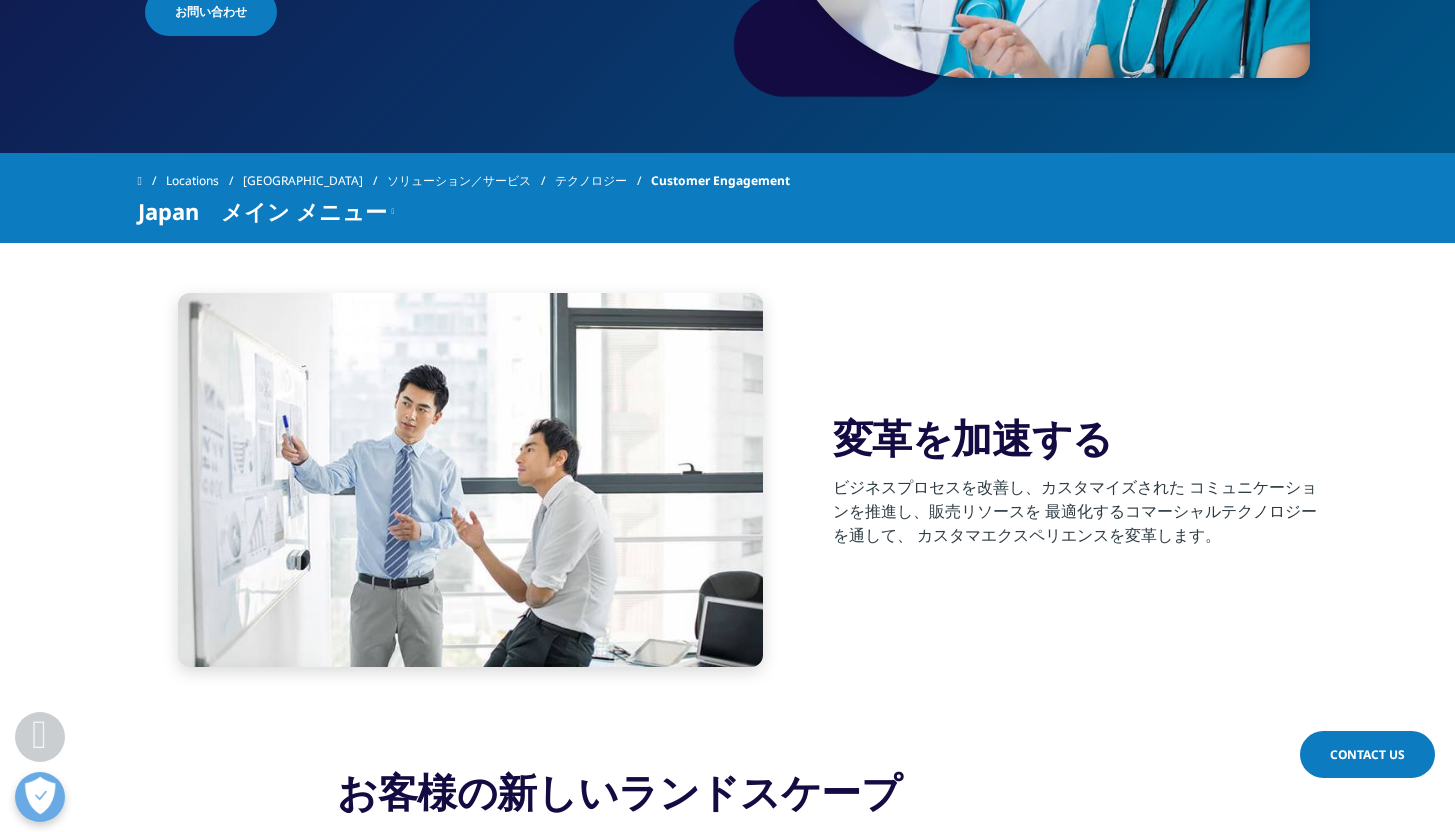 drag, startPoint x: 883, startPoint y: 491, endPoint x: 1172, endPoint y: 550, distance: 294.96103 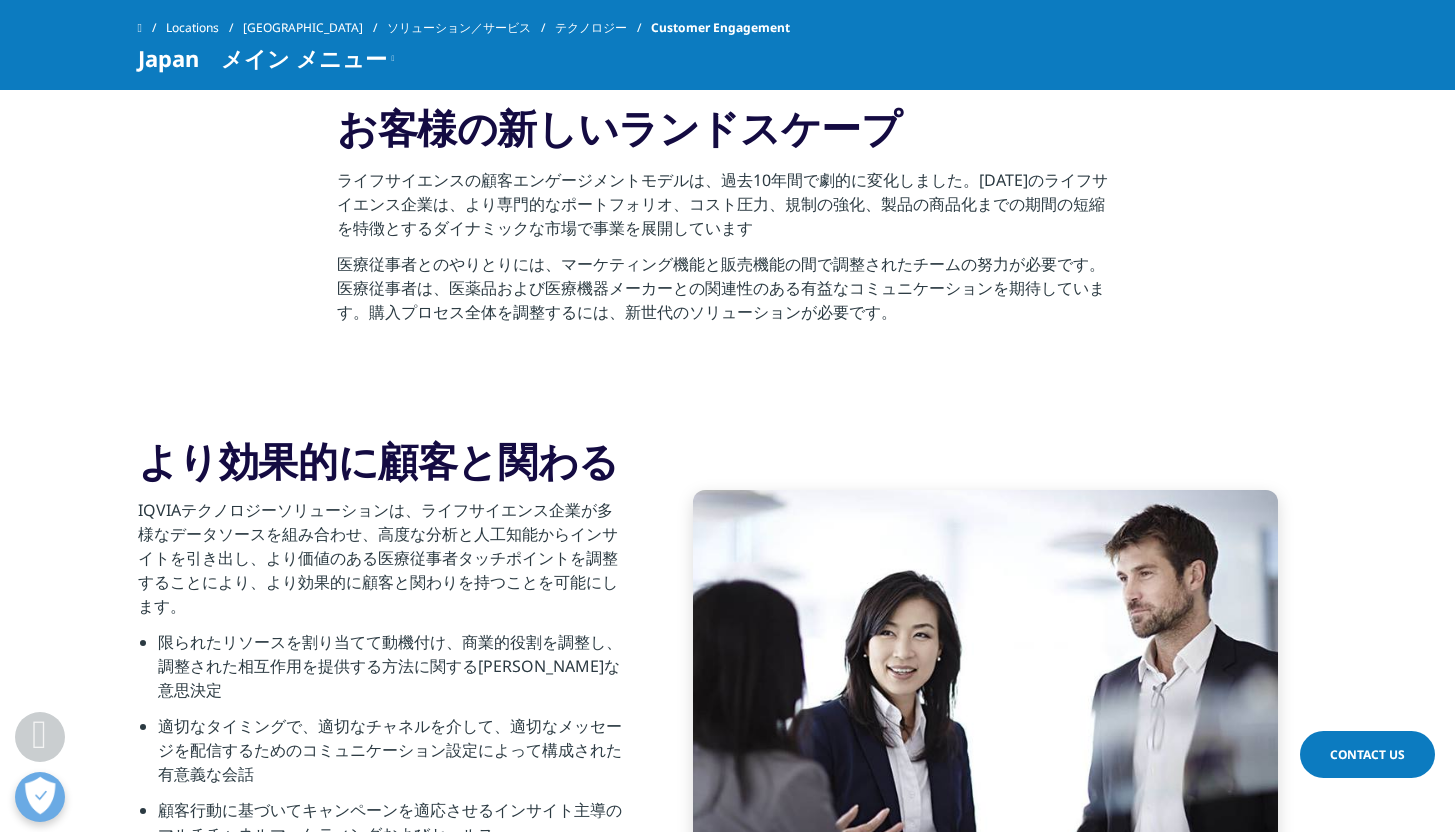 scroll, scrollTop: 1045, scrollLeft: 0, axis: vertical 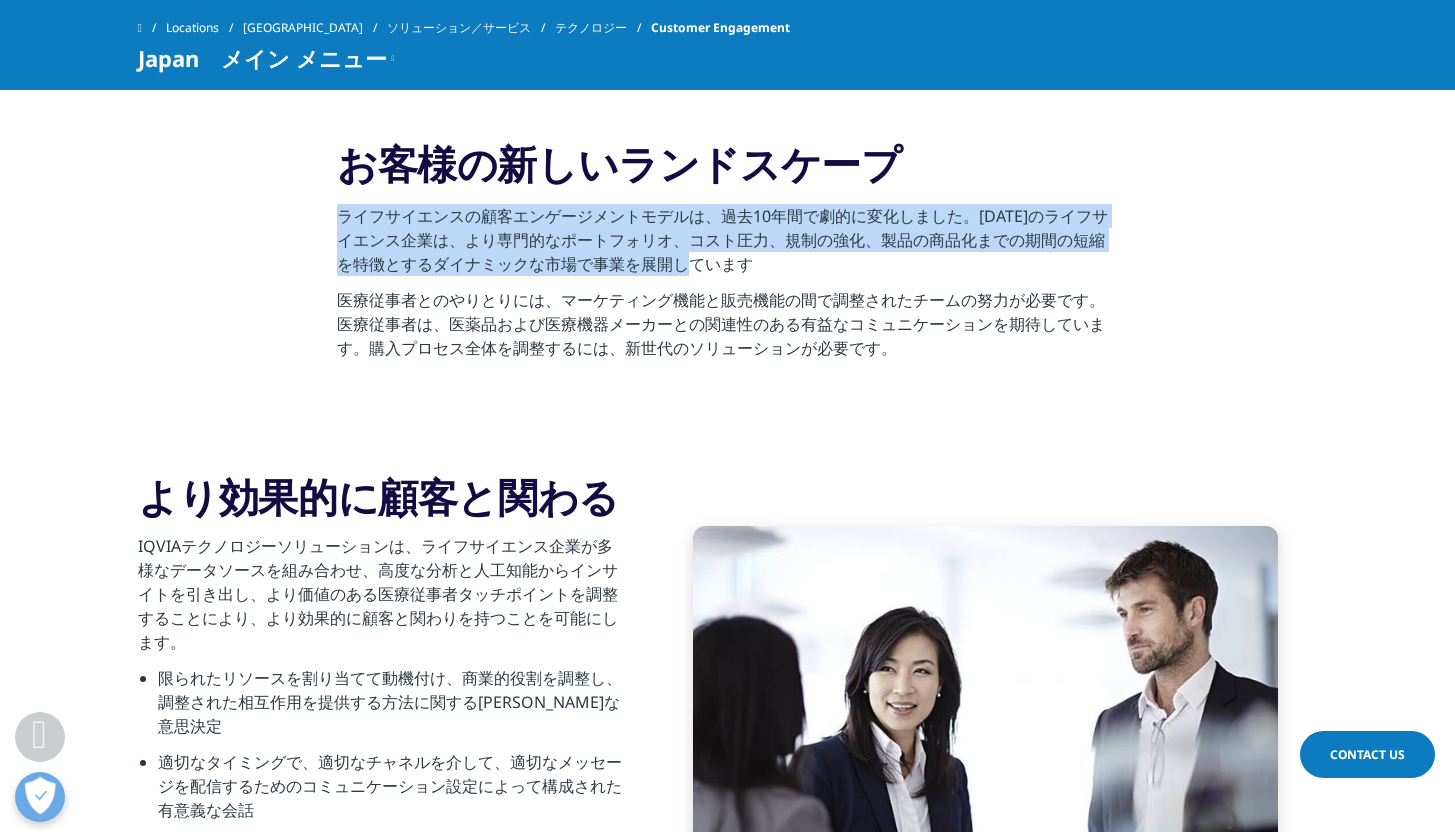 drag, startPoint x: 336, startPoint y: 216, endPoint x: 774, endPoint y: 279, distance: 442.50763 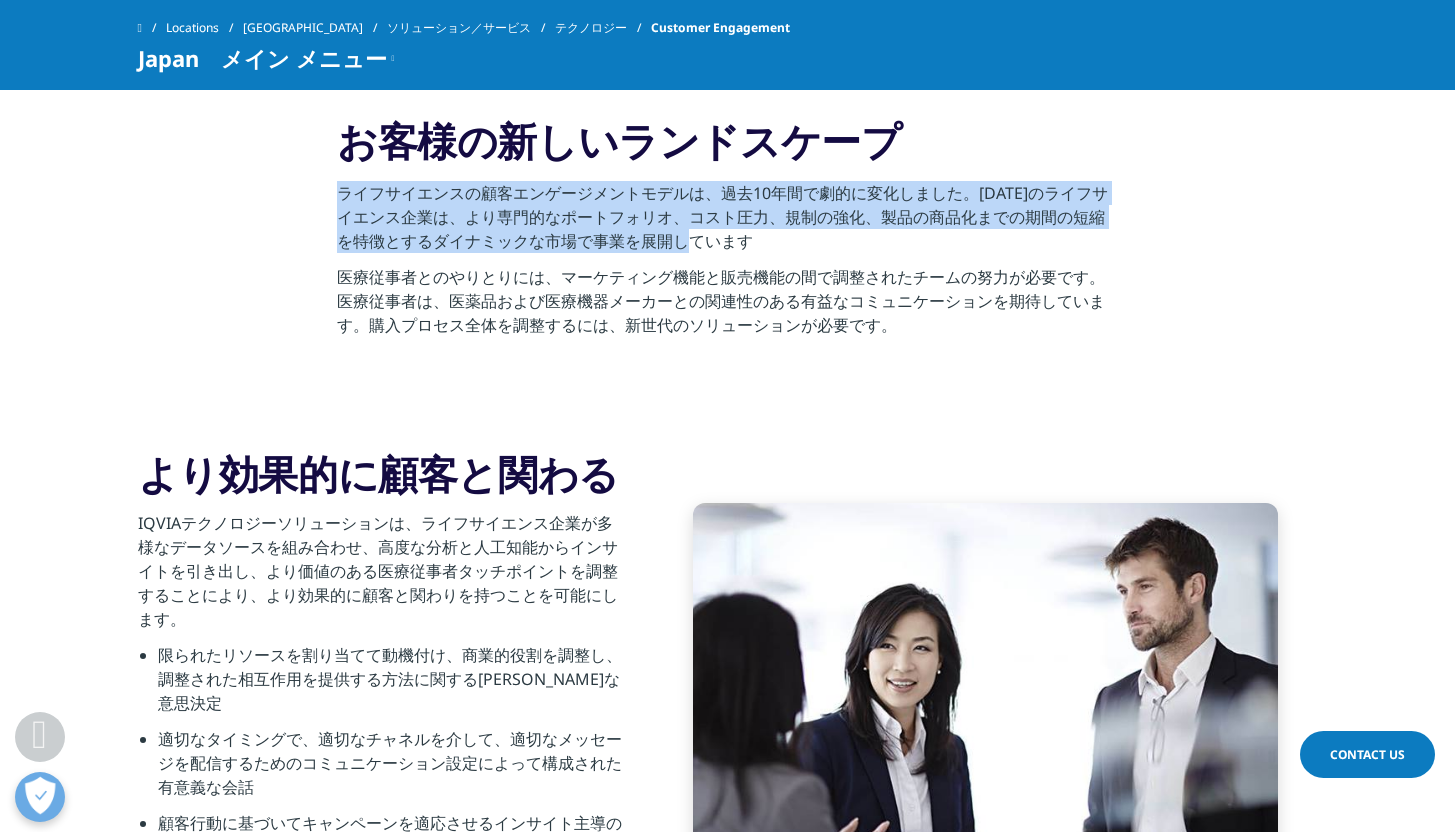 scroll, scrollTop: 1093, scrollLeft: 0, axis: vertical 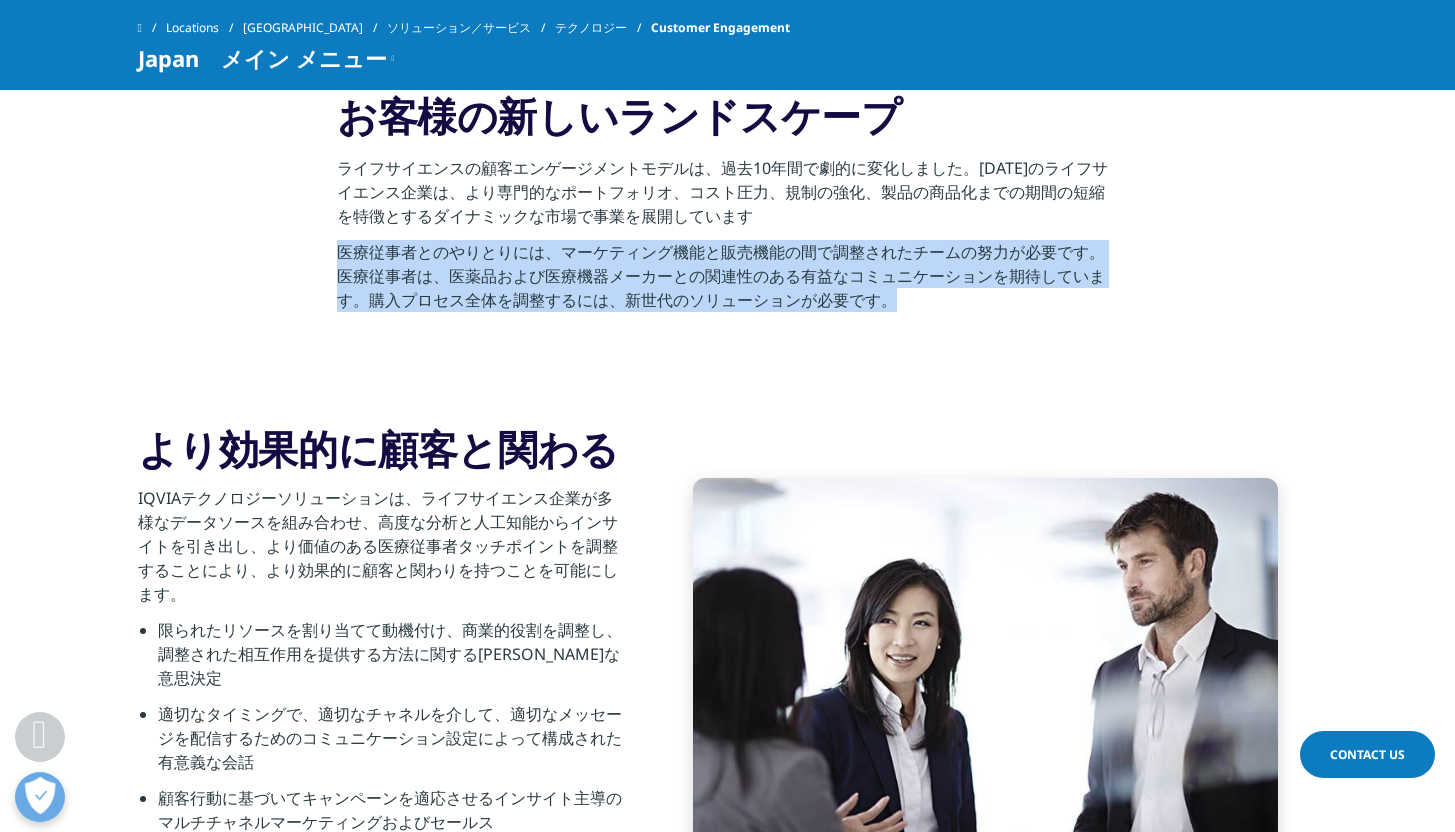 drag, startPoint x: 330, startPoint y: 251, endPoint x: 896, endPoint y: 307, distance: 568.76355 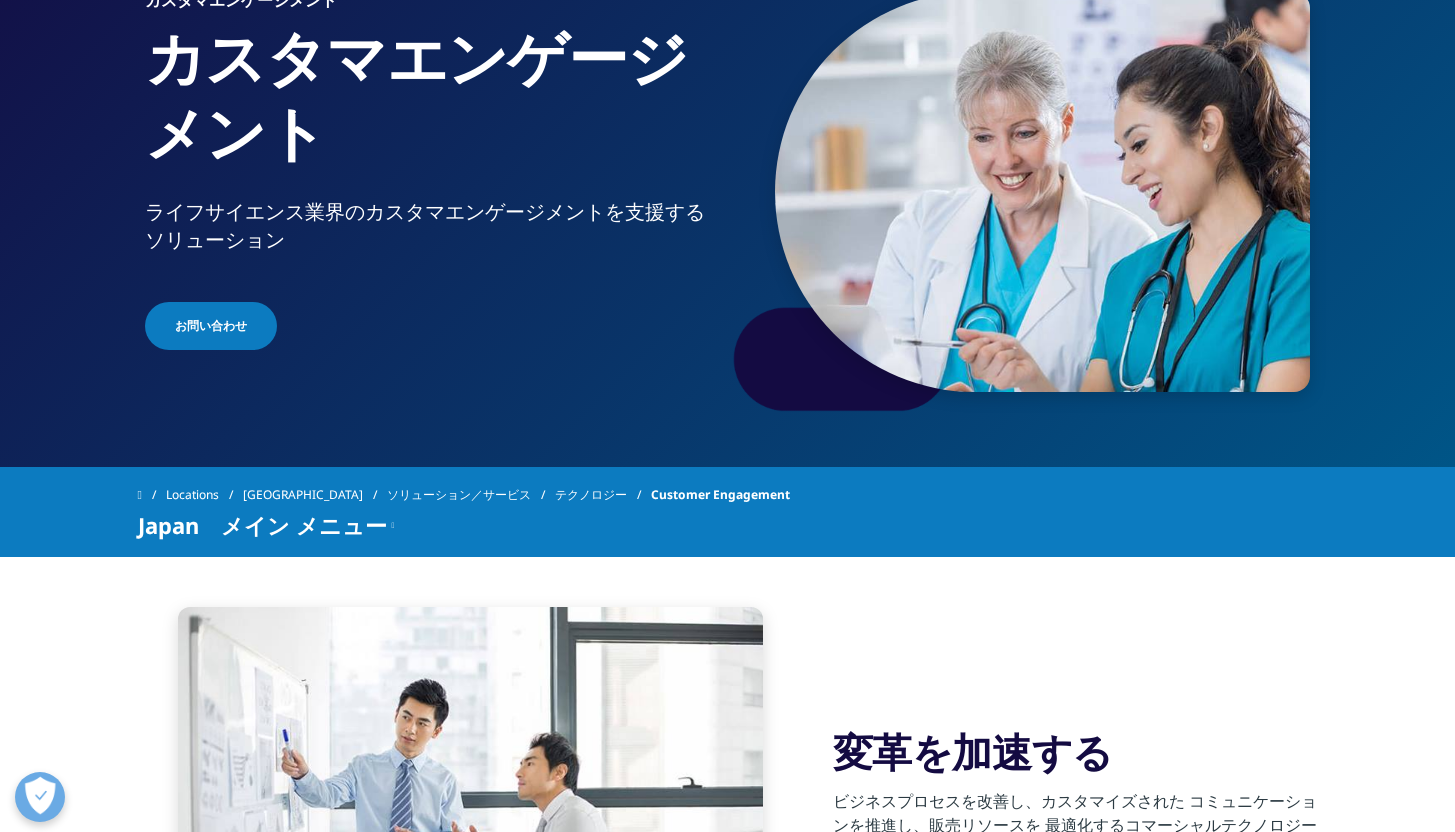 scroll, scrollTop: 0, scrollLeft: 0, axis: both 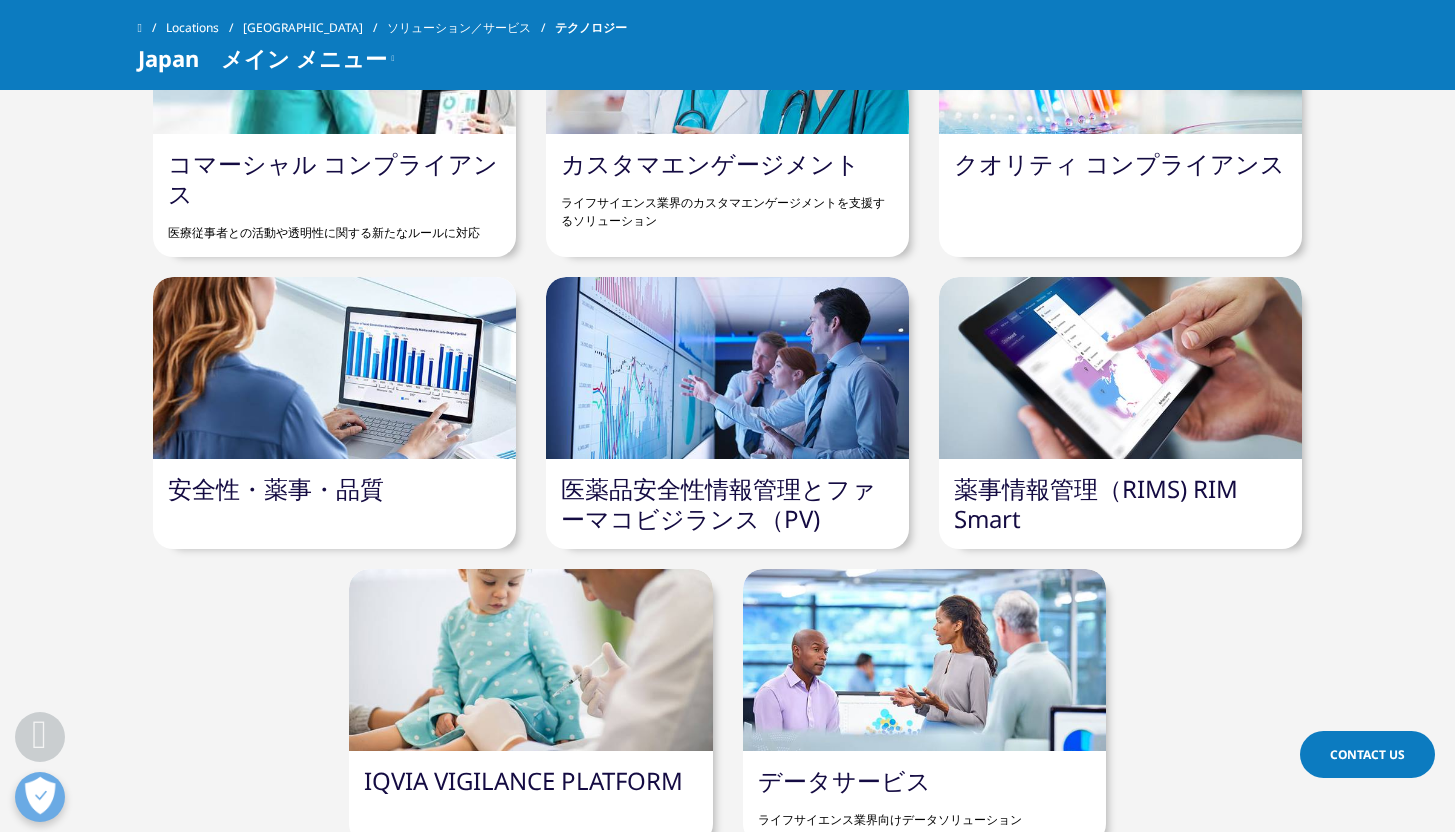 click at bounding box center [924, 660] 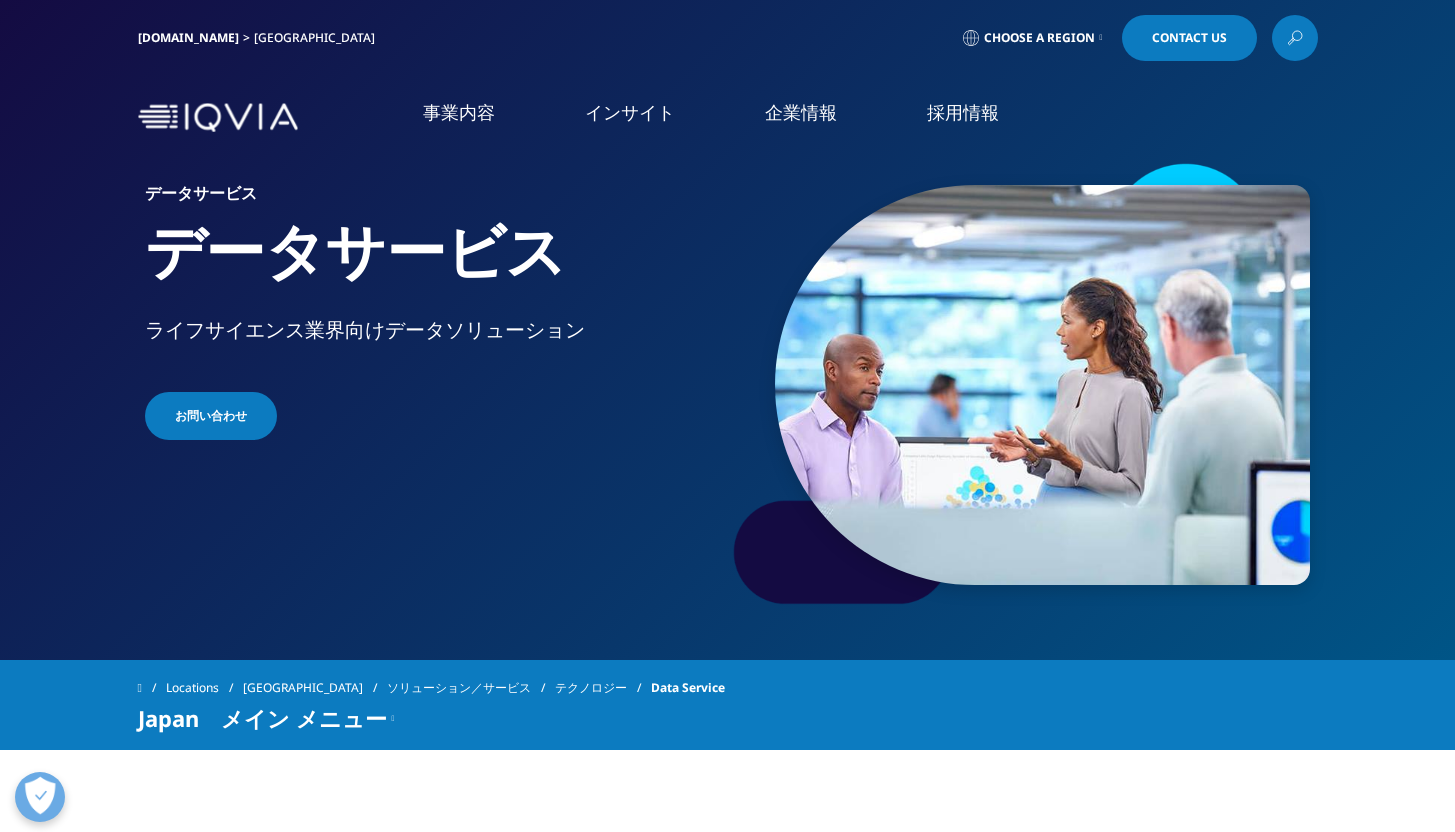 scroll, scrollTop: 0, scrollLeft: 0, axis: both 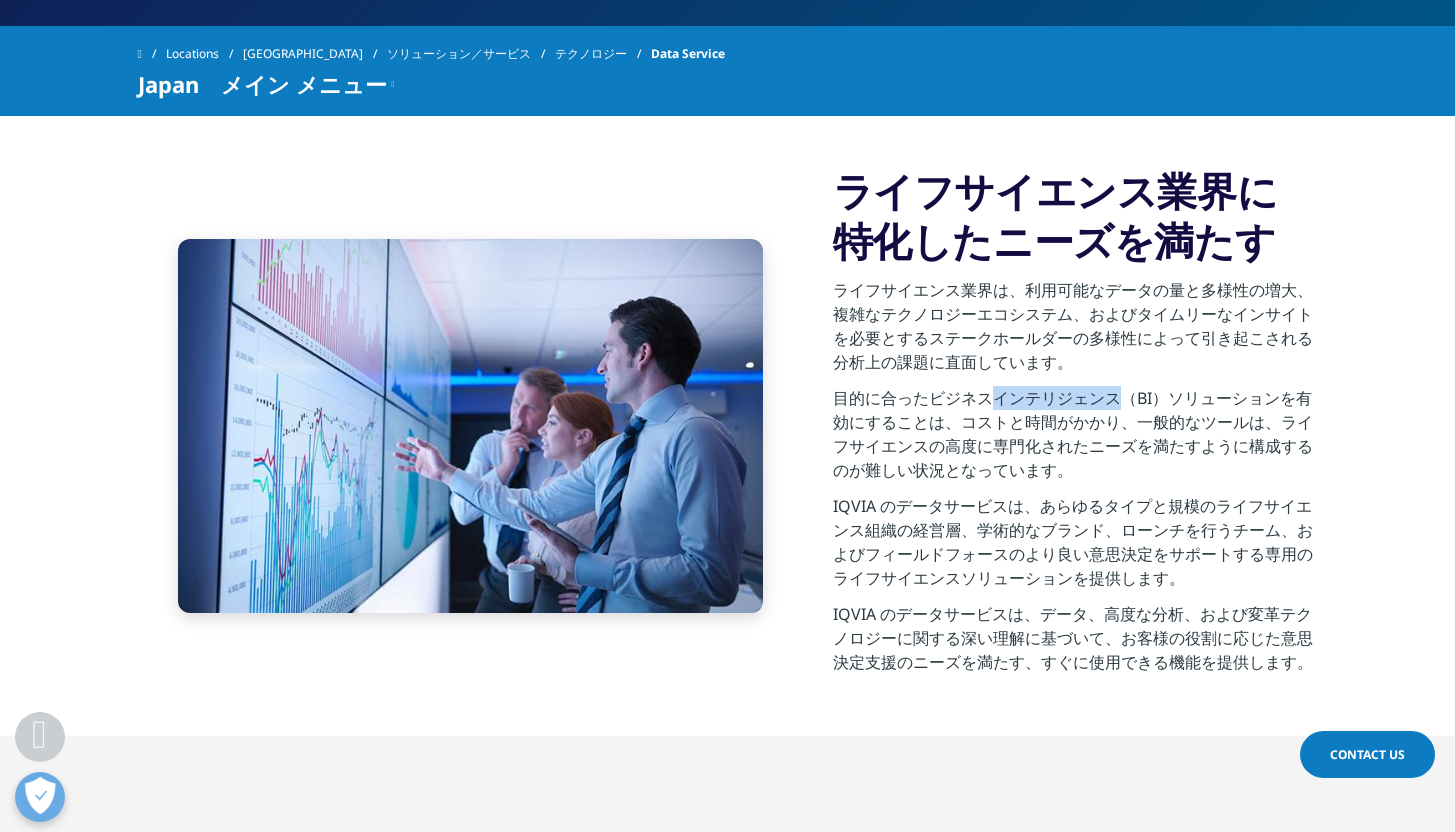 drag, startPoint x: 994, startPoint y: 402, endPoint x: 1122, endPoint y: 400, distance: 128.01562 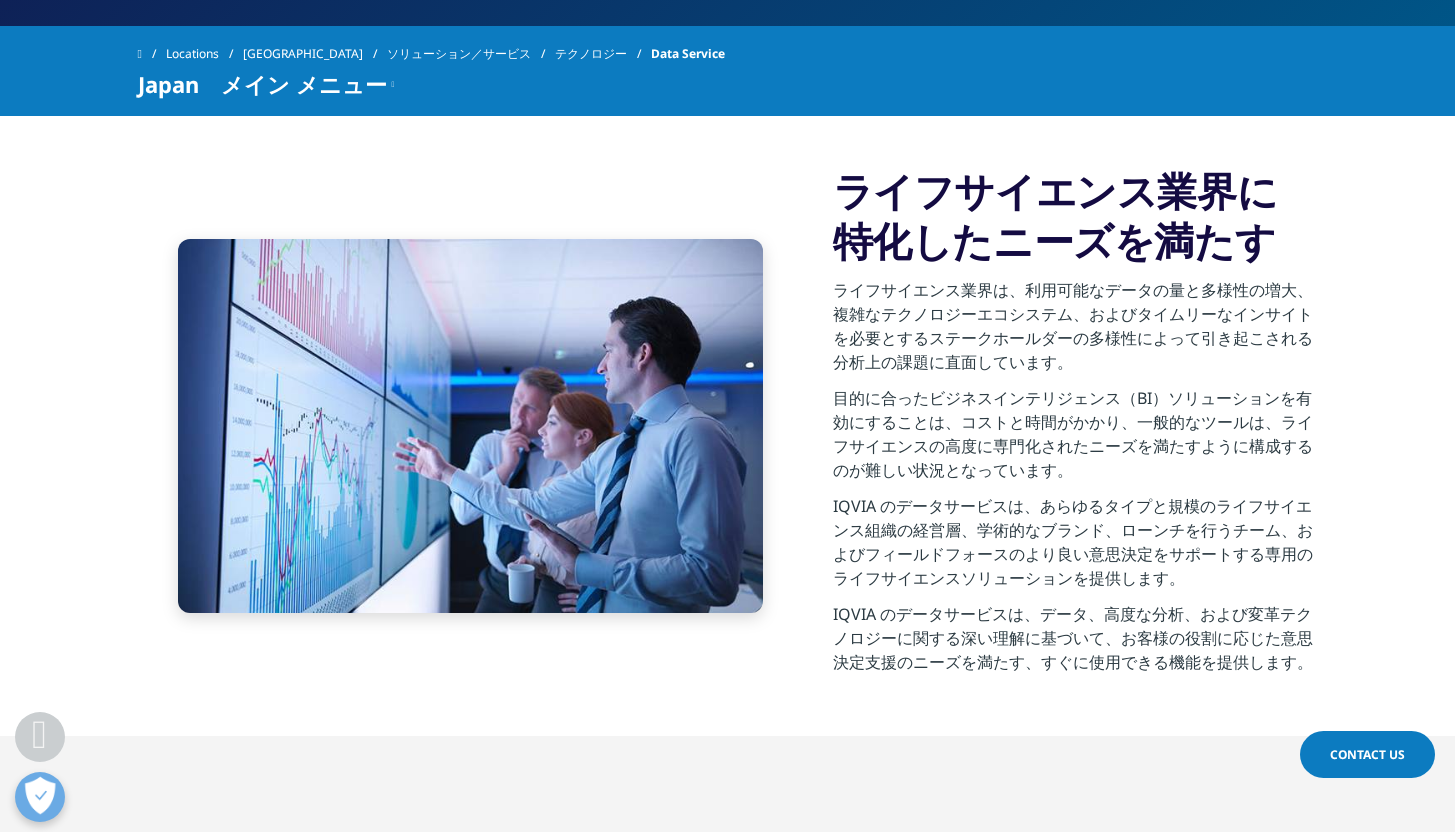 click on "目的に合ったビジネスインテリジェンス（BI）ソリューションを有効にすることは、コストと時間がかかり、一般的なツールは、ライフサイエンスの高度に専門化されたニーズを満たすように構成するのが難しい状況となっています。" at bounding box center [1075, 440] 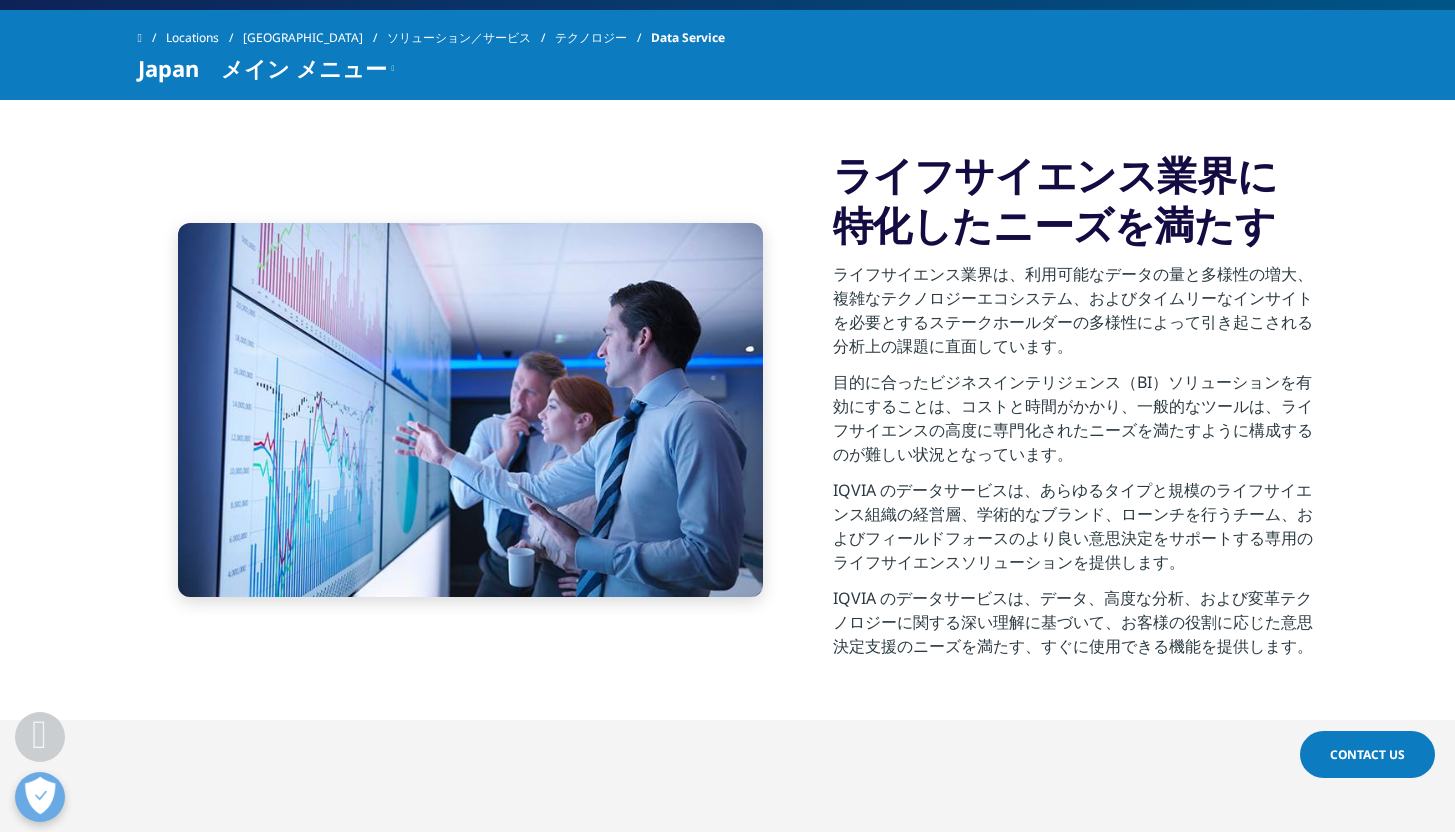 scroll, scrollTop: 616, scrollLeft: 0, axis: vertical 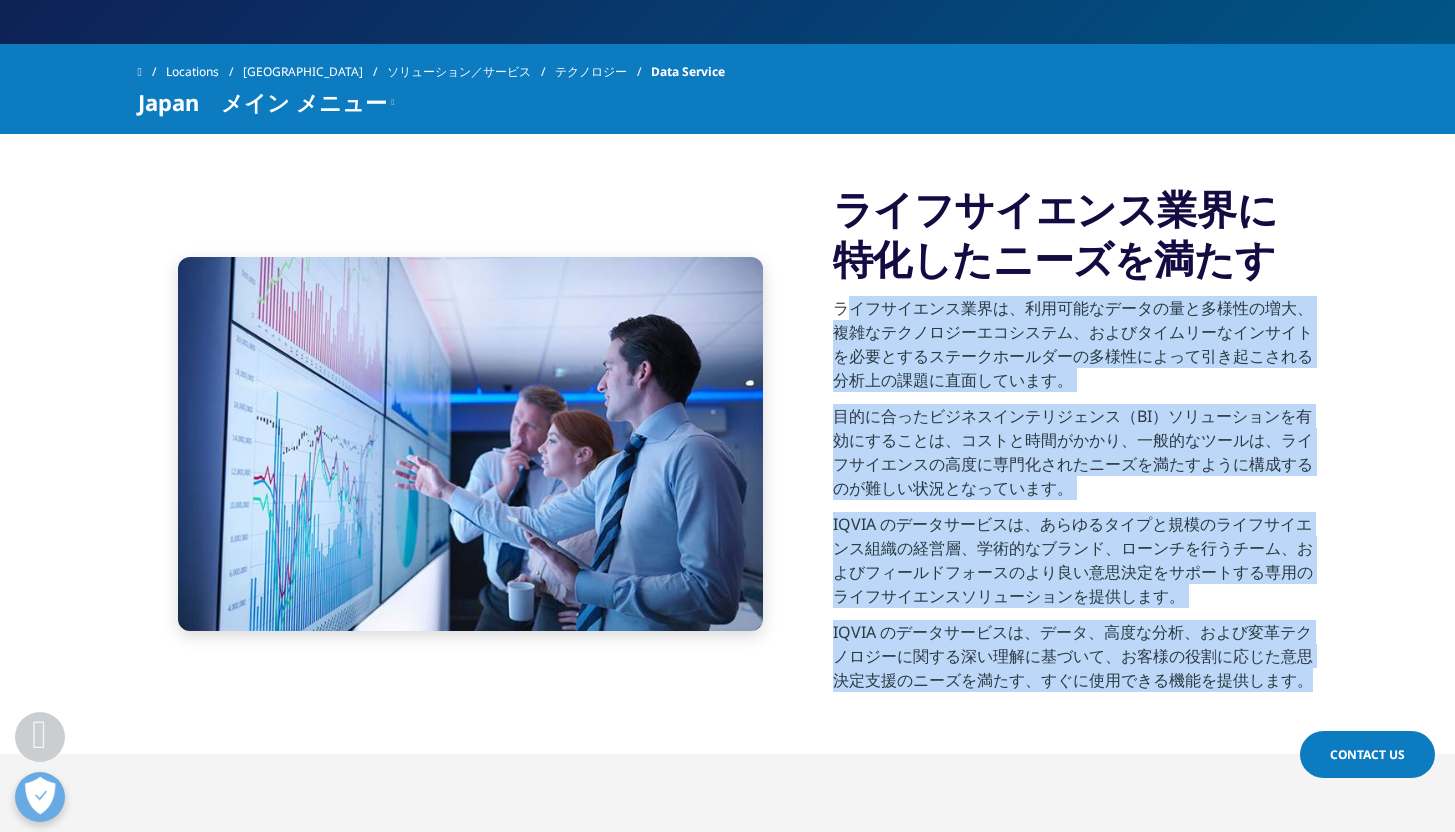 drag, startPoint x: 837, startPoint y: 307, endPoint x: 1314, endPoint y: 685, distance: 608.61566 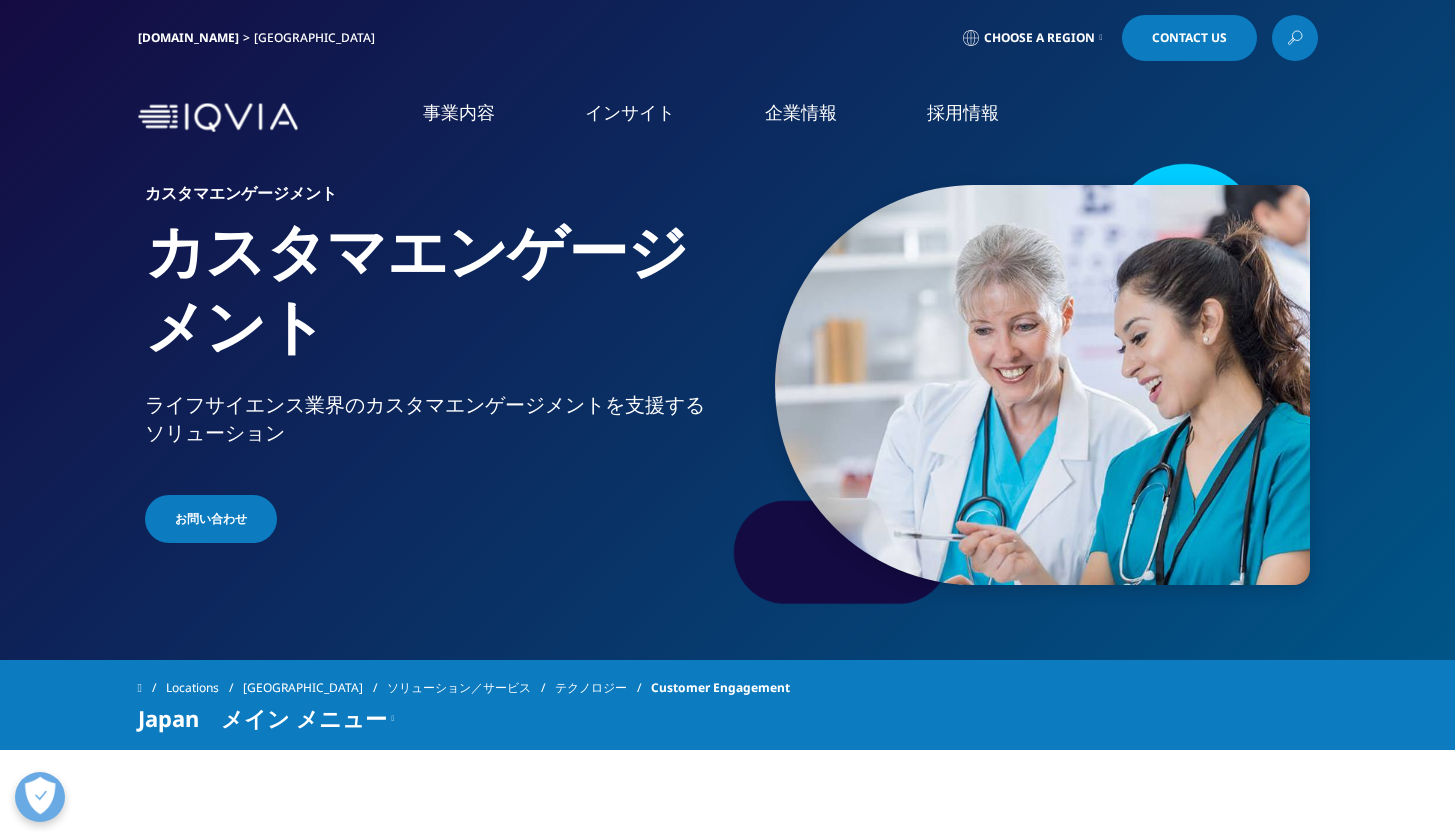 scroll, scrollTop: 0, scrollLeft: 0, axis: both 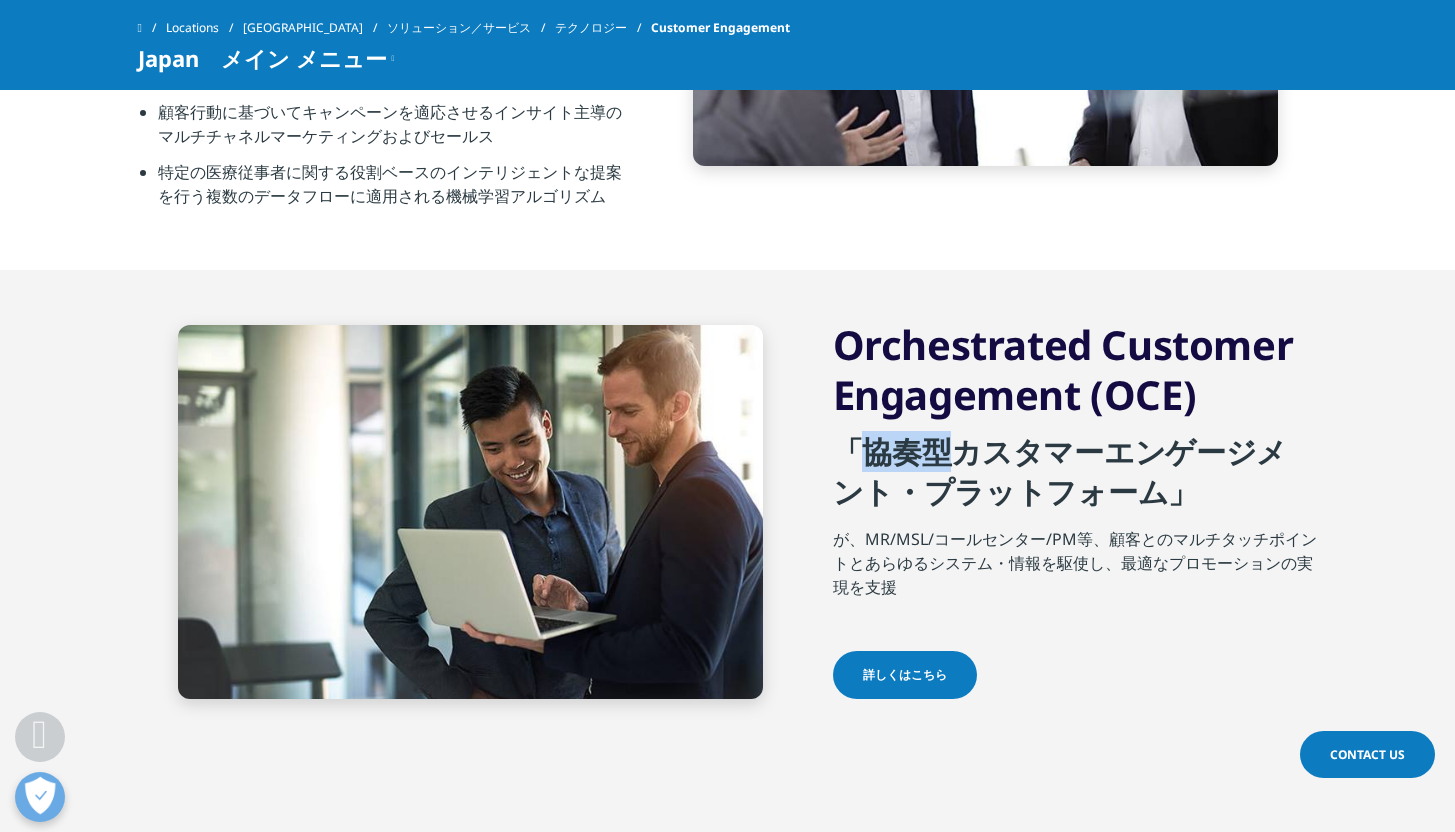 drag, startPoint x: 863, startPoint y: 425, endPoint x: 941, endPoint y: 421, distance: 78.10249 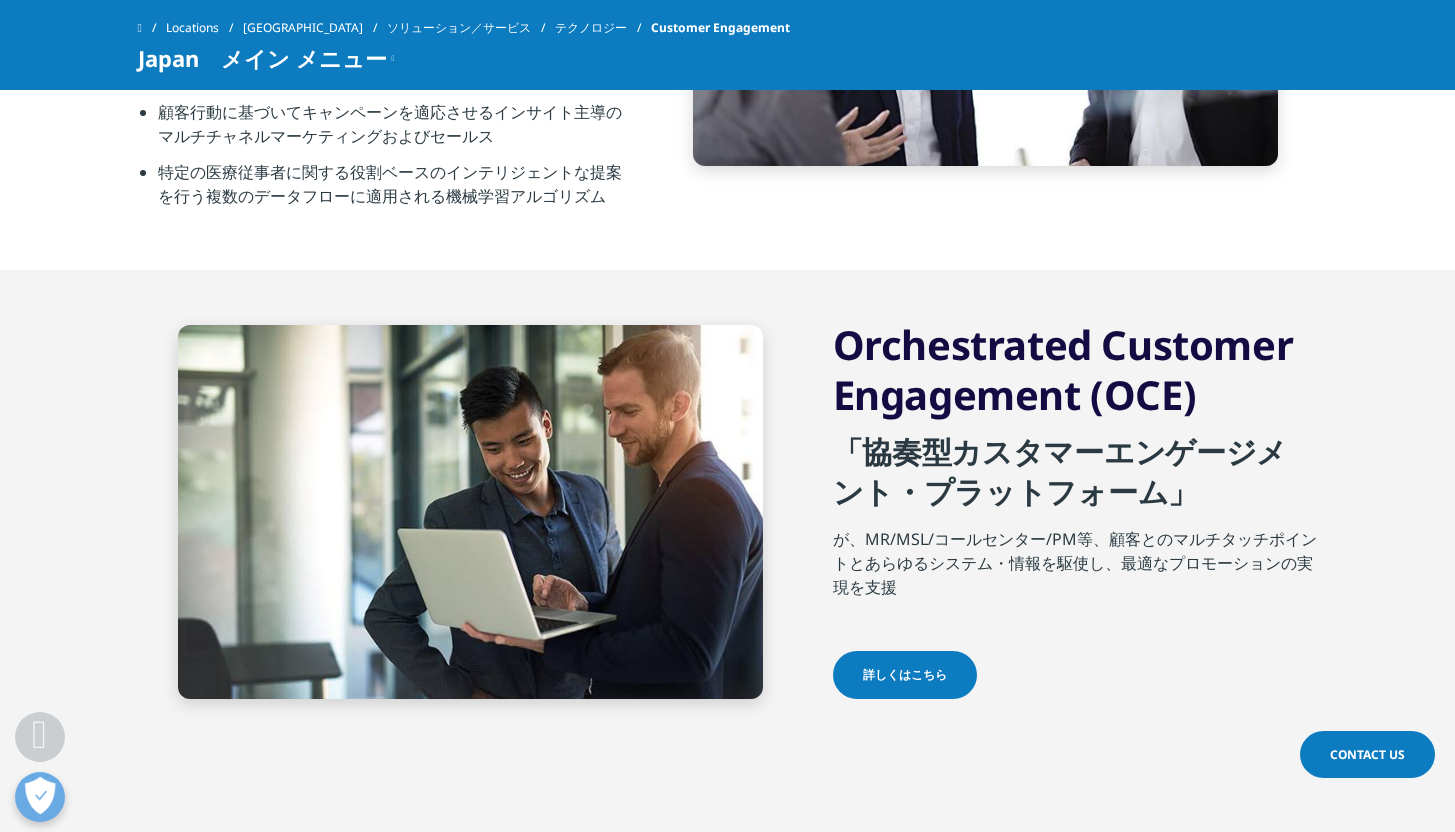 click on "が、MR/MSL/コールセンター/PM等、顧客とのマルチタッチポイントとあらゆるシステム・情報を駆使し、最適なプロモーションの実現を支援" at bounding box center [1075, 569] 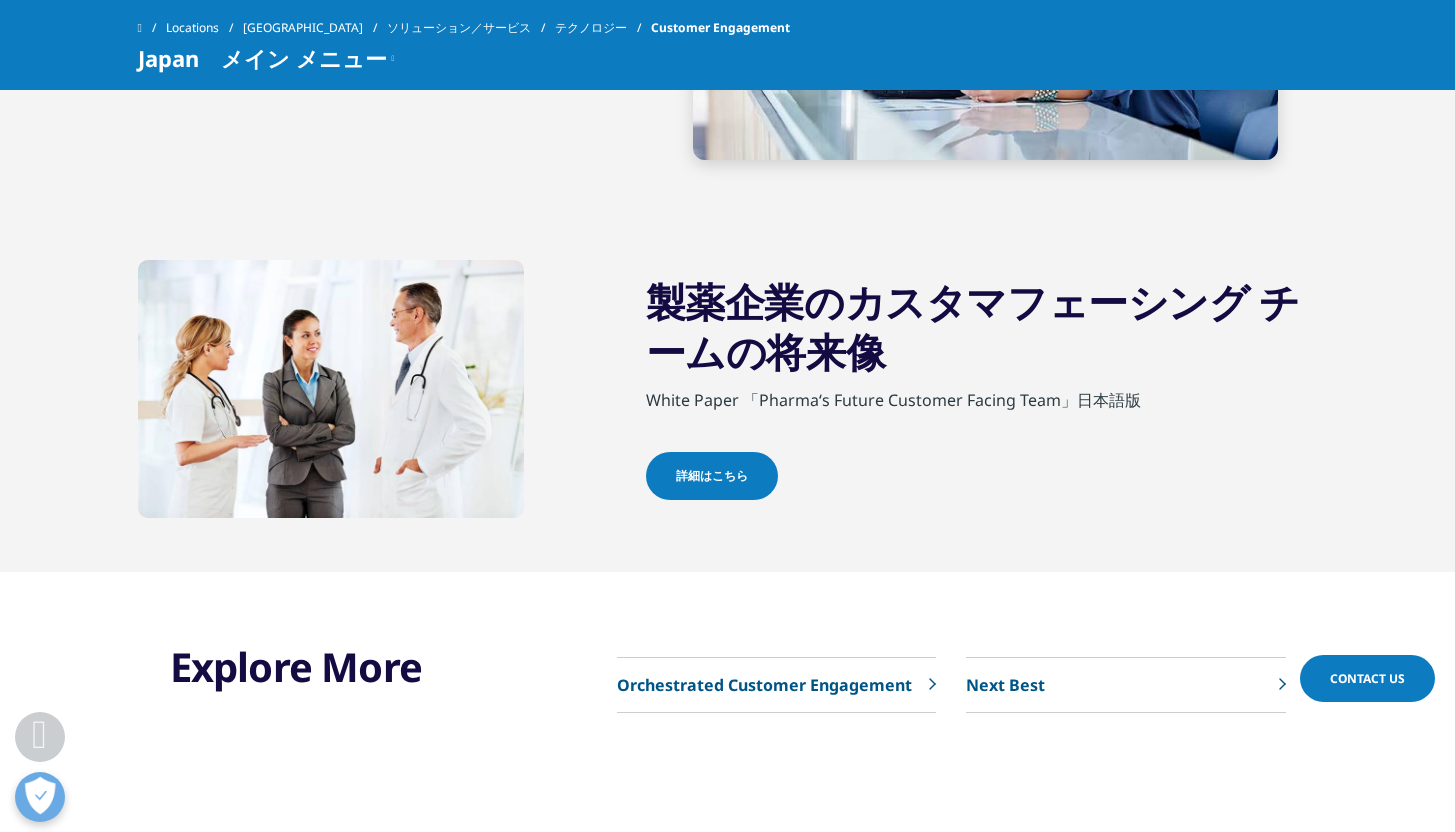 scroll, scrollTop: 2929, scrollLeft: 0, axis: vertical 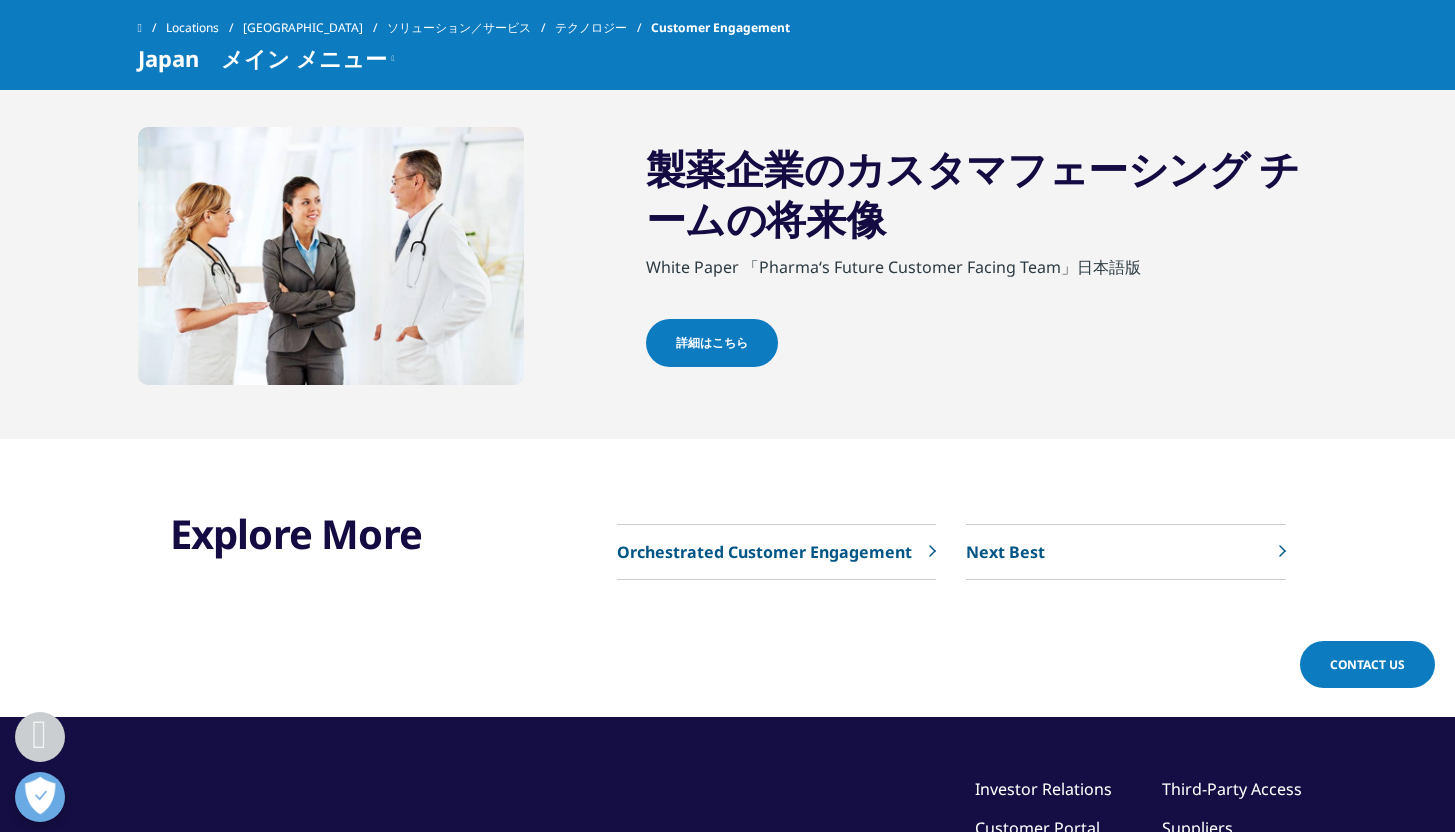 click on "Orchestrated Customer Engagement" at bounding box center [764, 552] 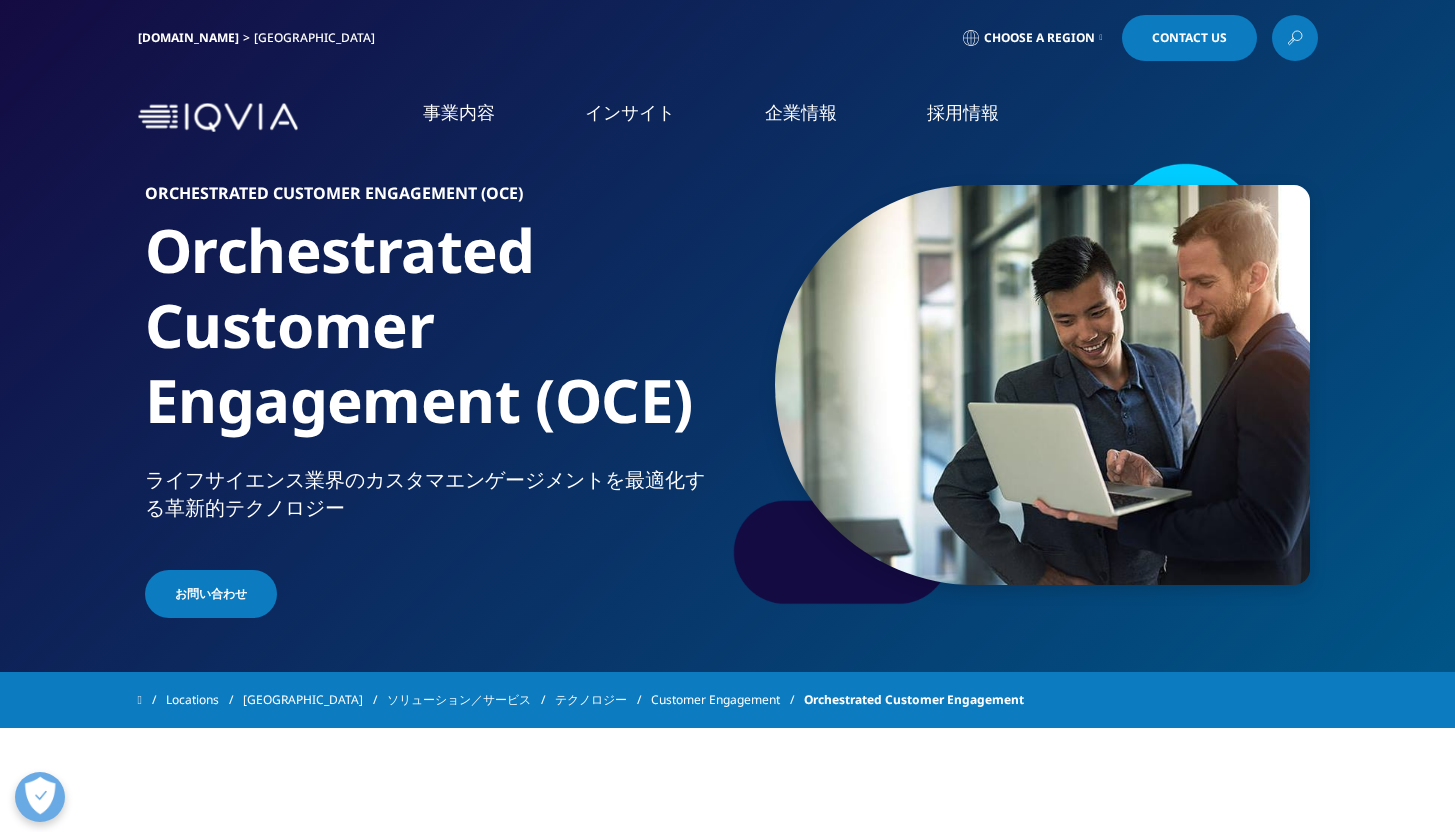 scroll, scrollTop: 0, scrollLeft: 0, axis: both 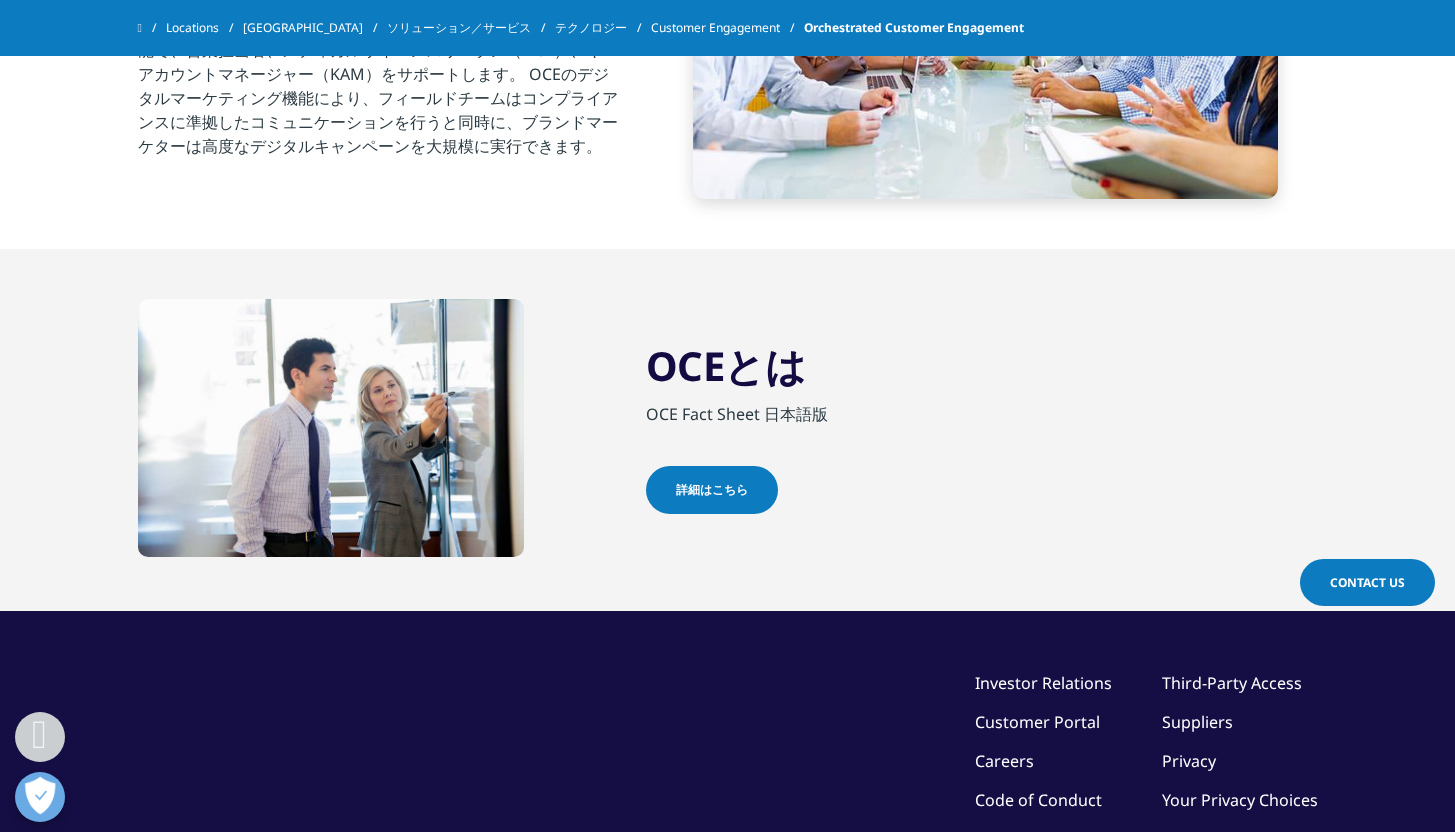 click on "詳細はこちら" at bounding box center [712, 490] 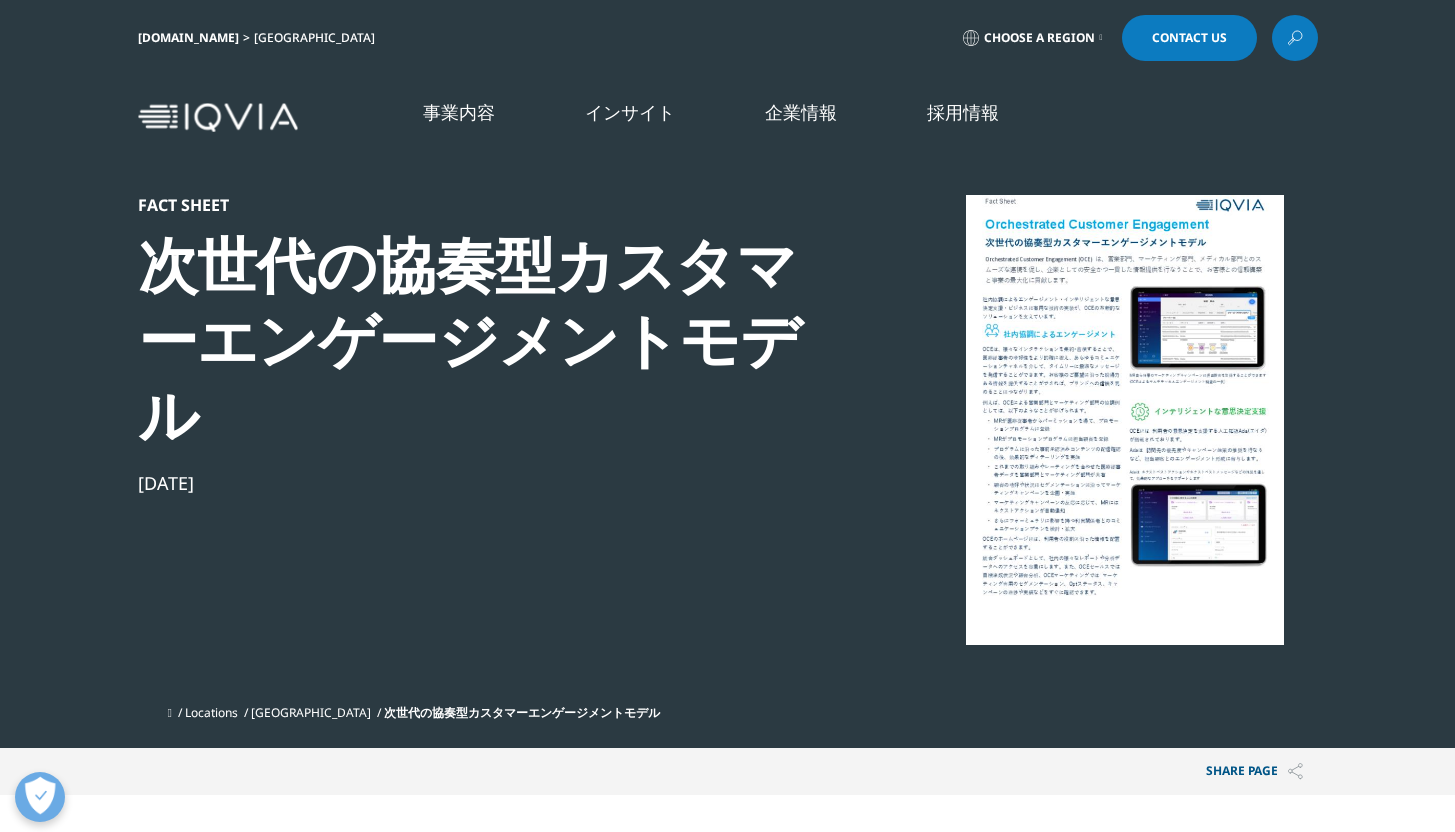 scroll, scrollTop: 0, scrollLeft: 0, axis: both 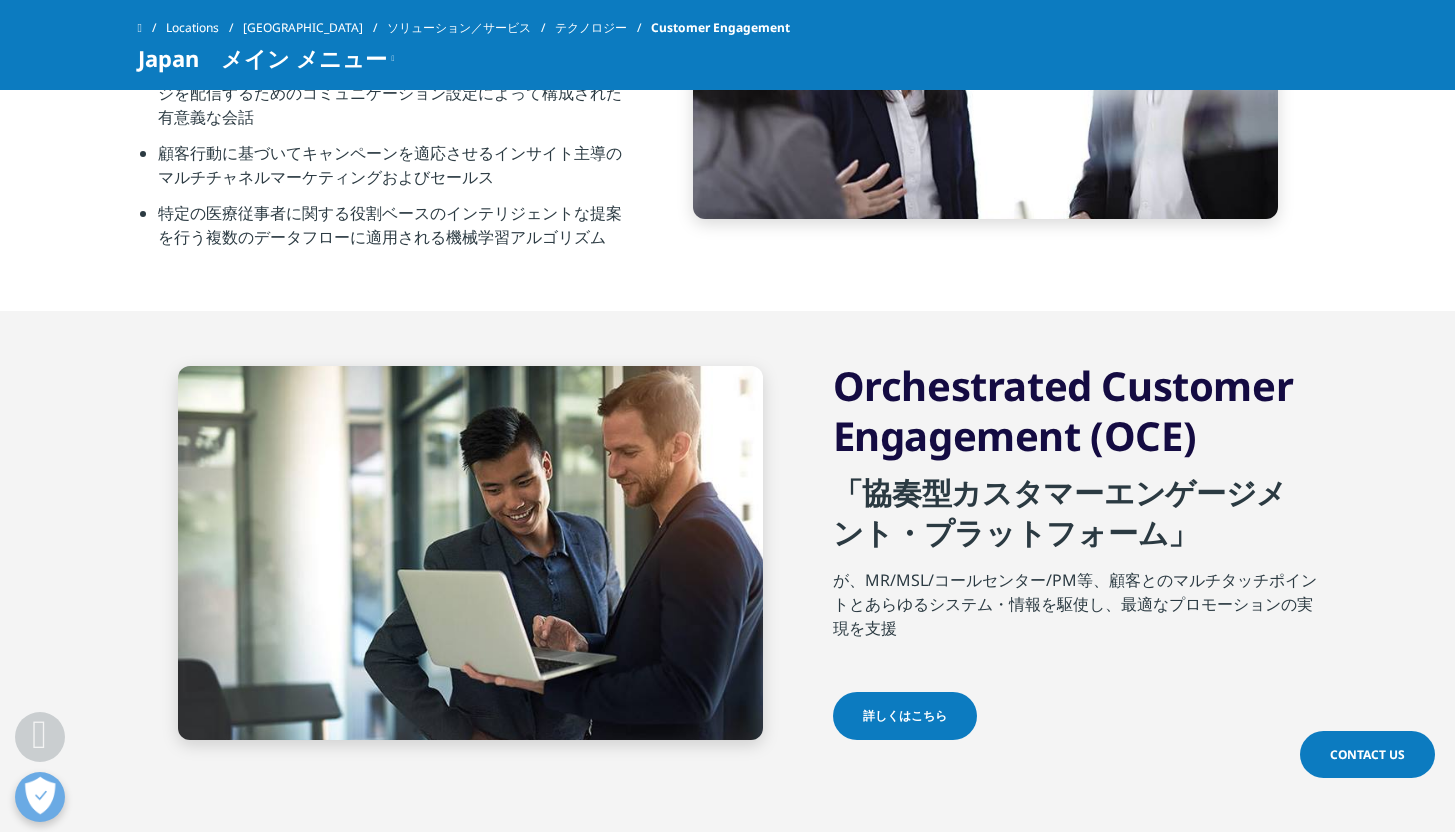 click on "詳しくはこちら" at bounding box center [905, 716] 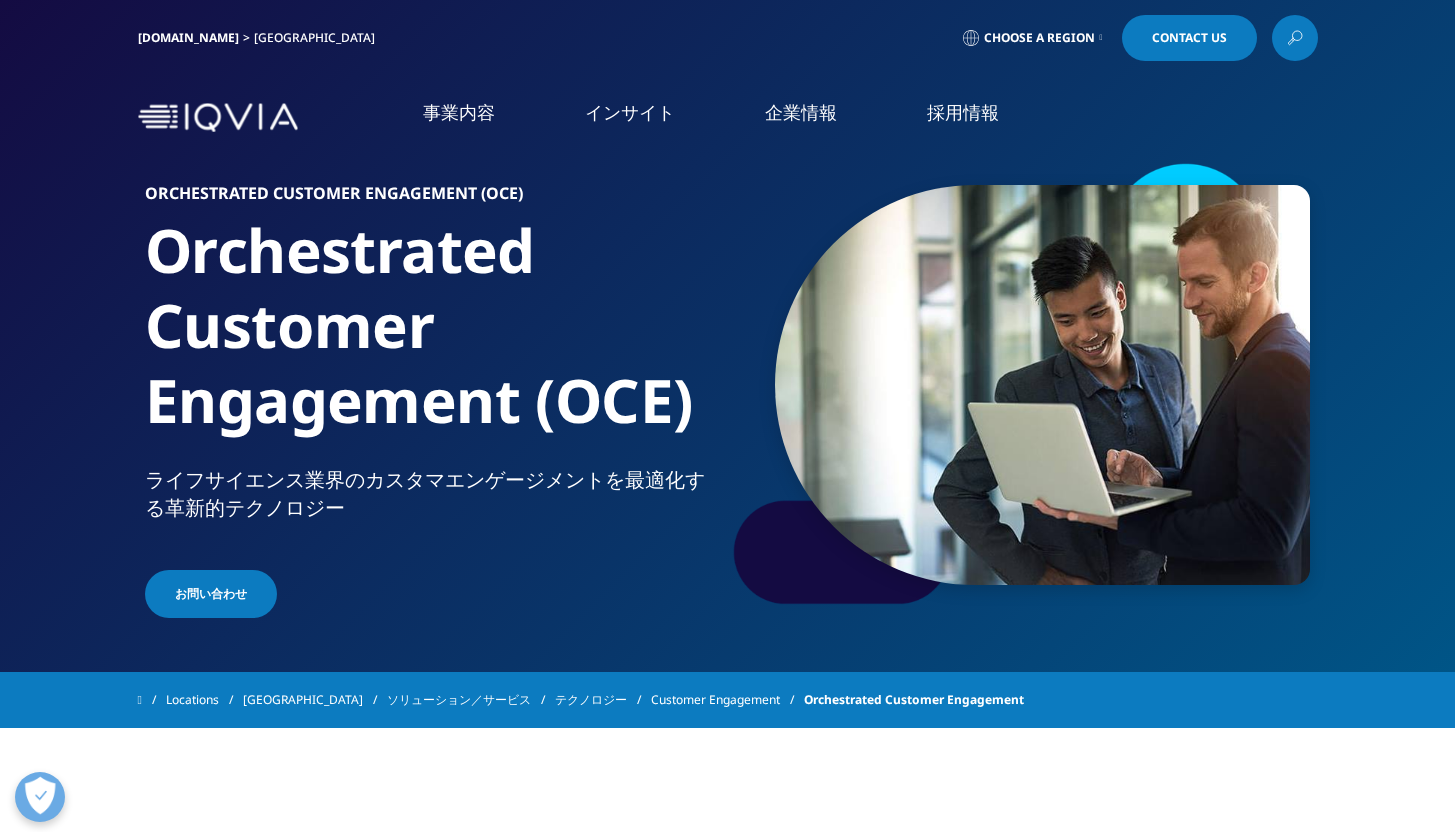 scroll, scrollTop: 0, scrollLeft: 0, axis: both 